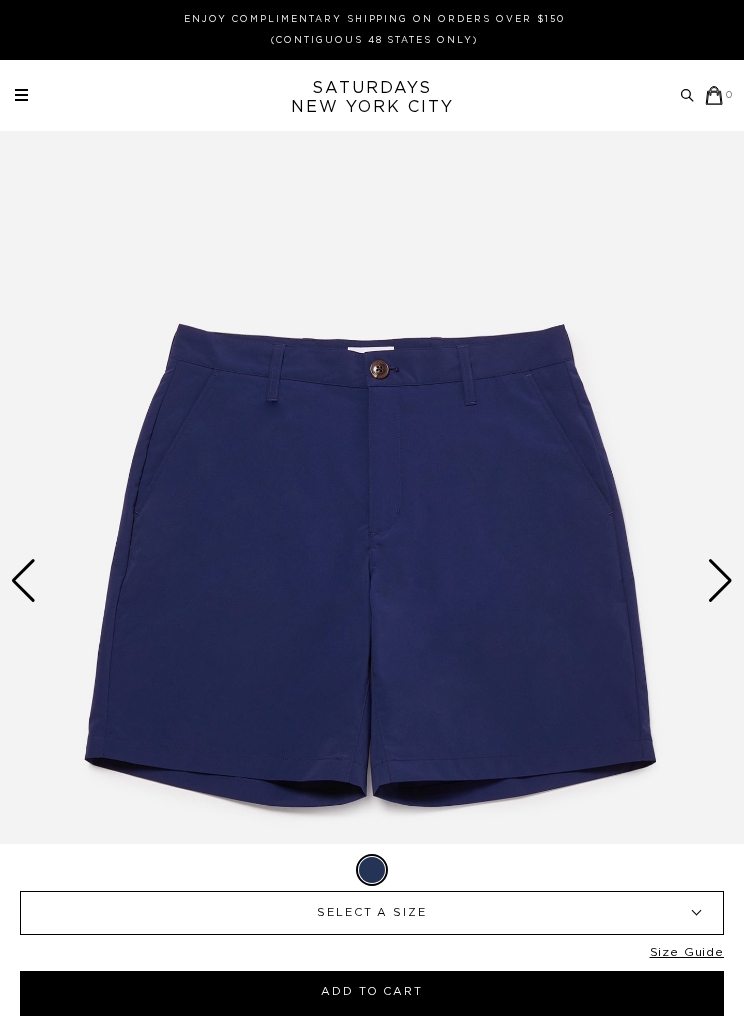 scroll, scrollTop: 0, scrollLeft: 0, axis: both 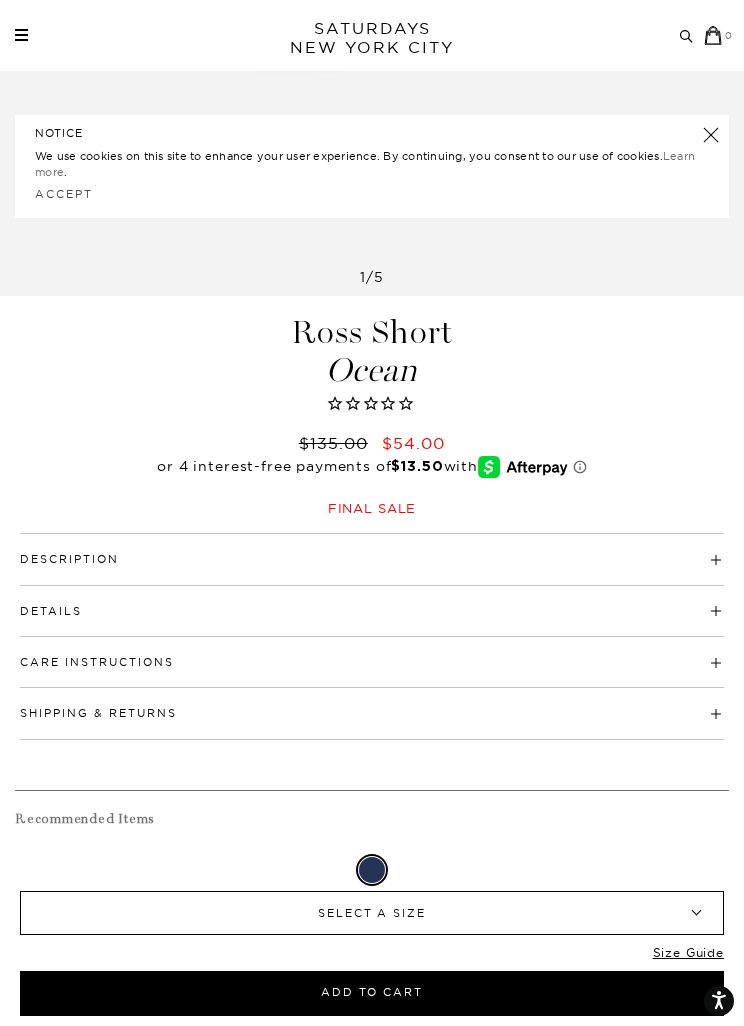 click on "SELECT A SIZE" at bounding box center (372, 913) 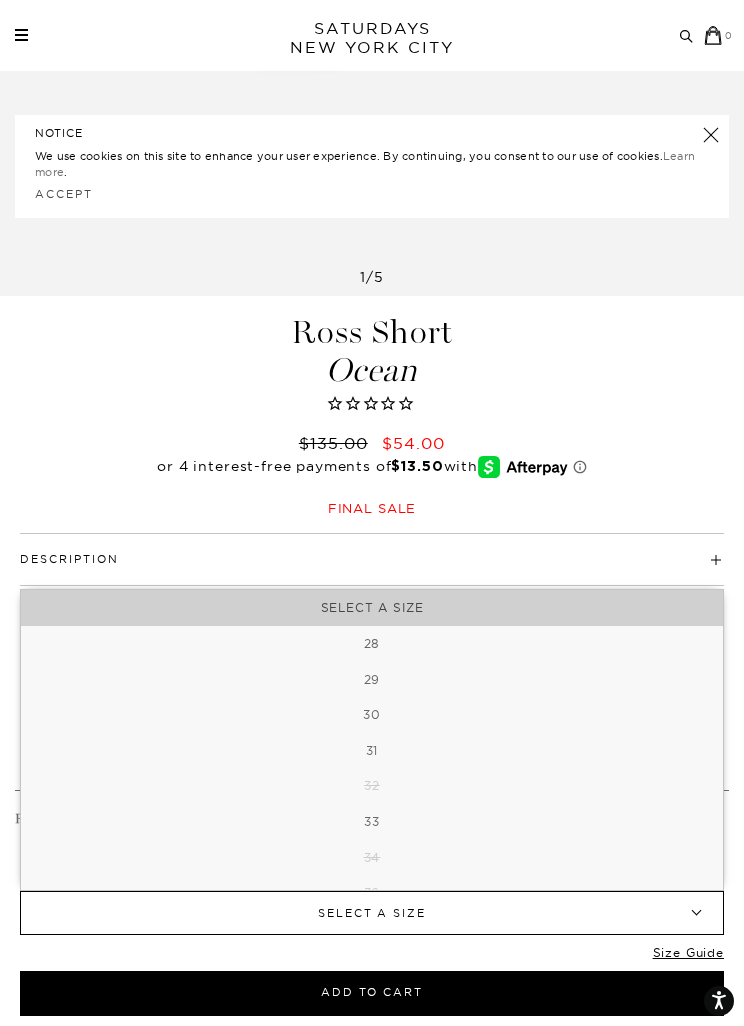click on "Description" at bounding box center (372, 550) 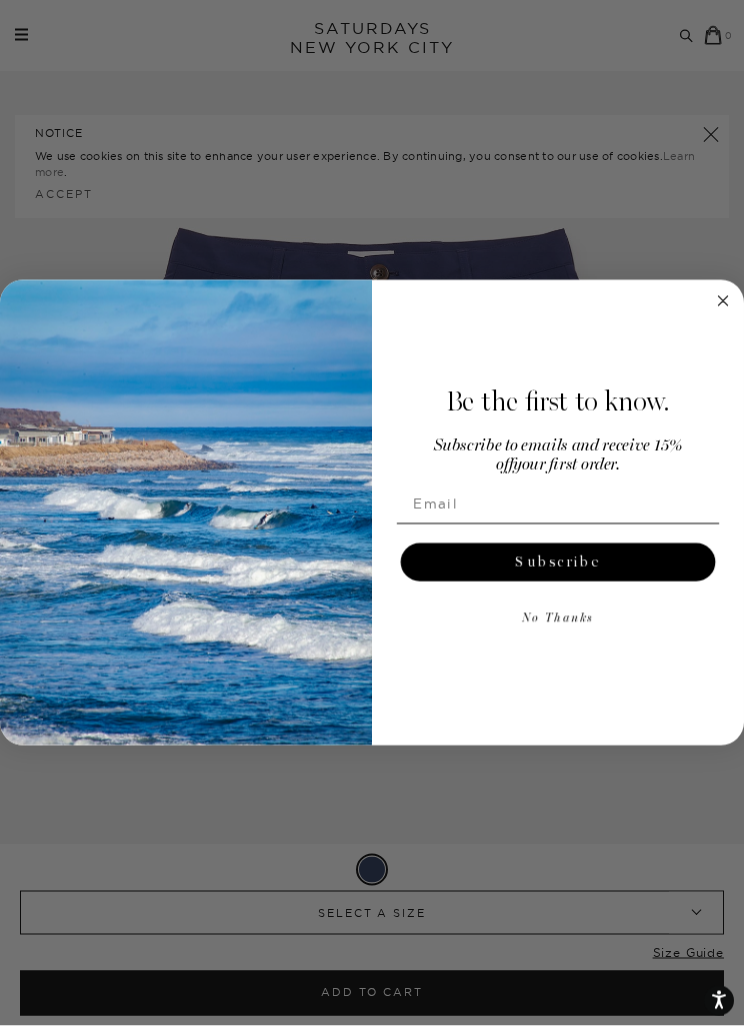 scroll, scrollTop: 96, scrollLeft: 0, axis: vertical 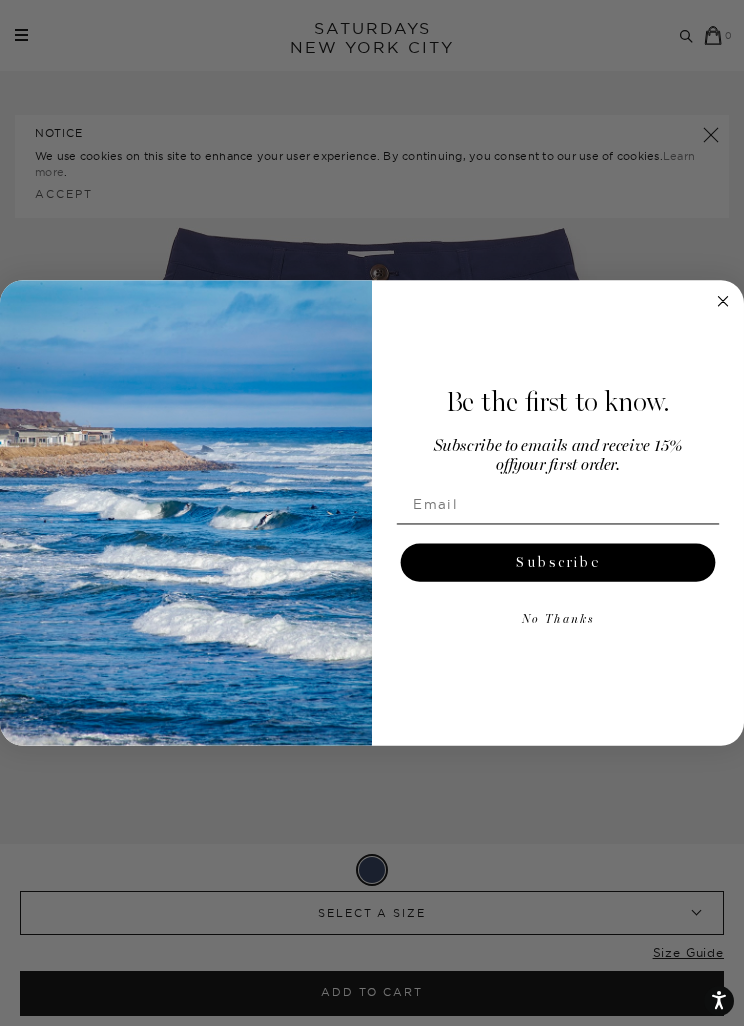 click 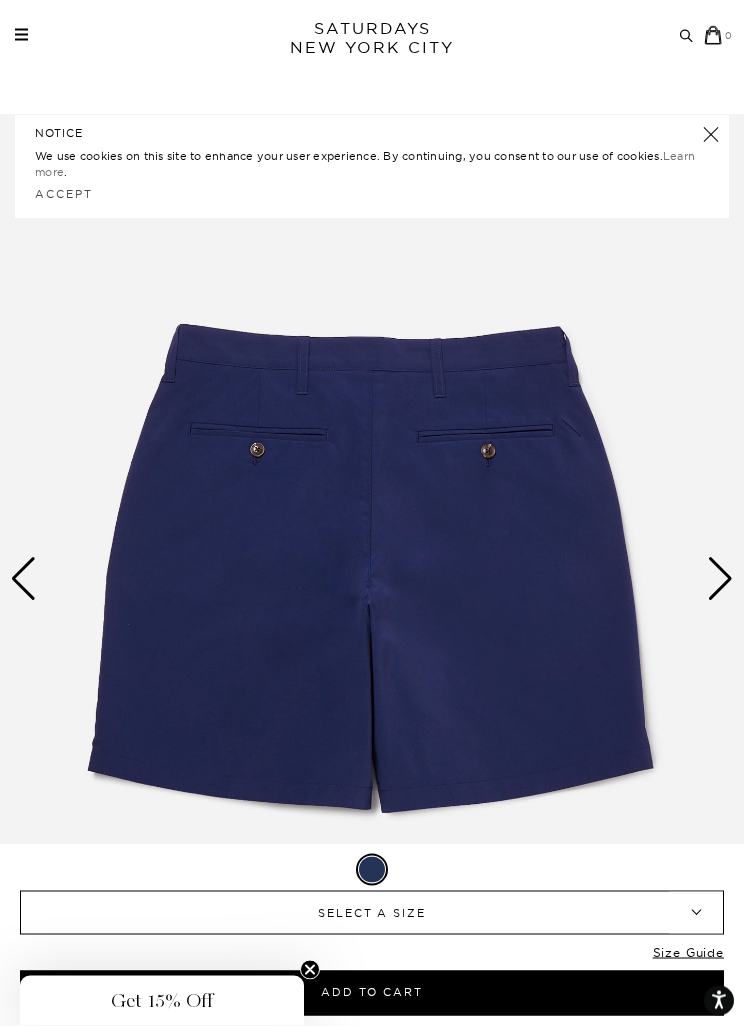 scroll, scrollTop: 0, scrollLeft: 0, axis: both 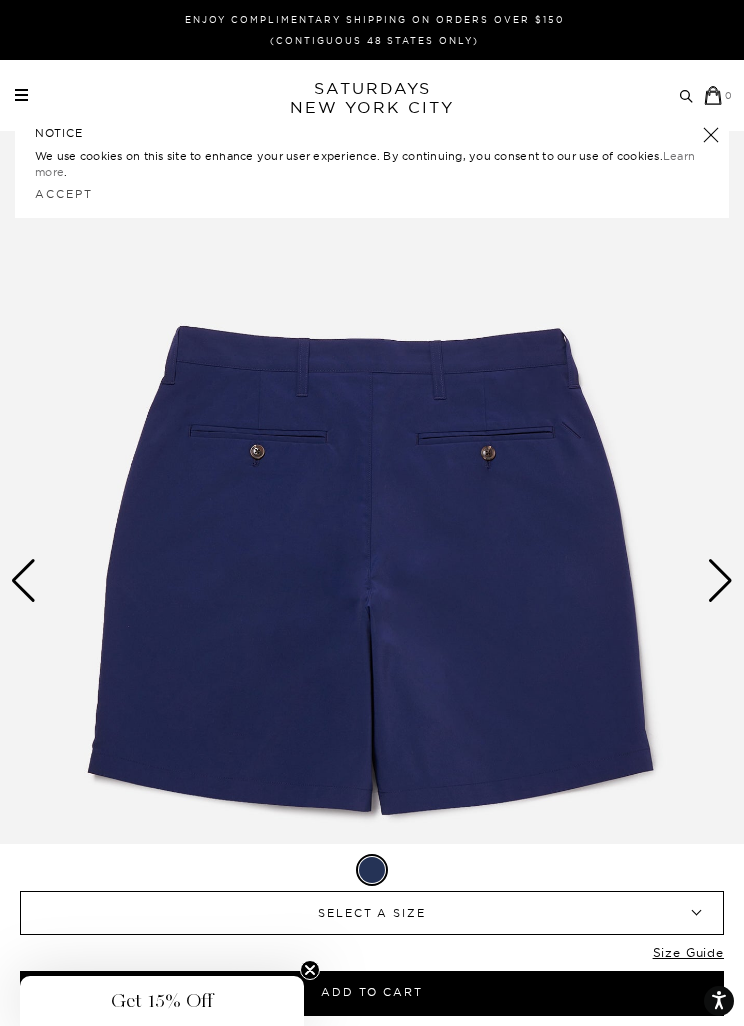 click on "Archive Sale
Men's
Tees
Shirts
Shorts
Swim
Knitwear
Pants
Sweats
Women's" at bounding box center [372, 95] 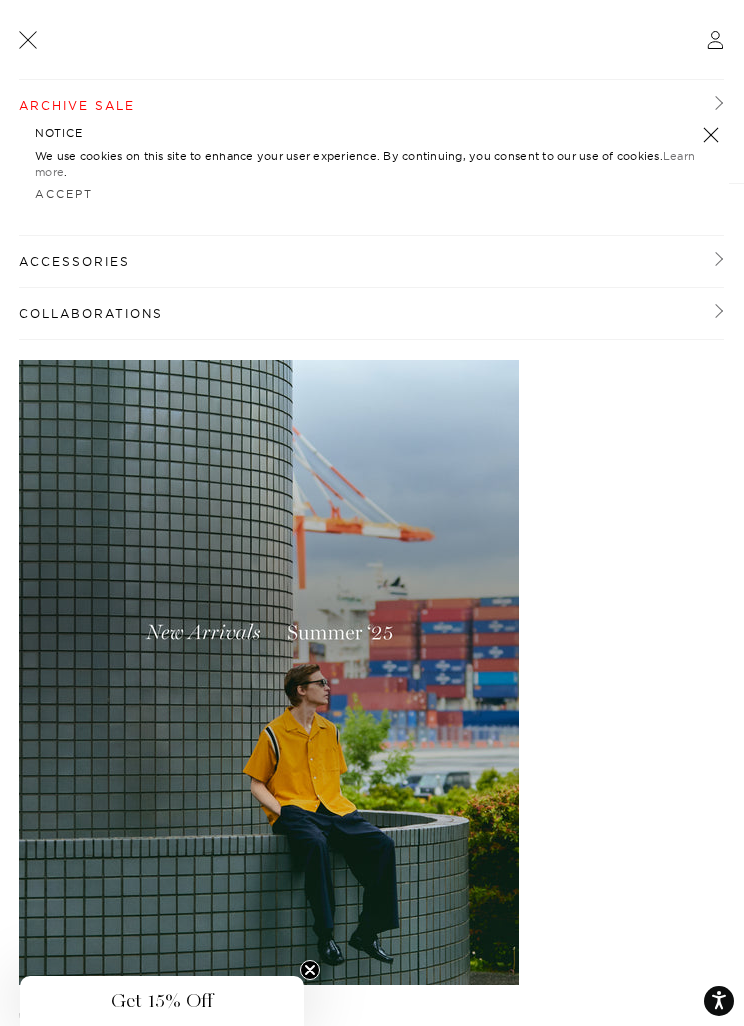 click on "Archive Sale" at bounding box center (371, 106) 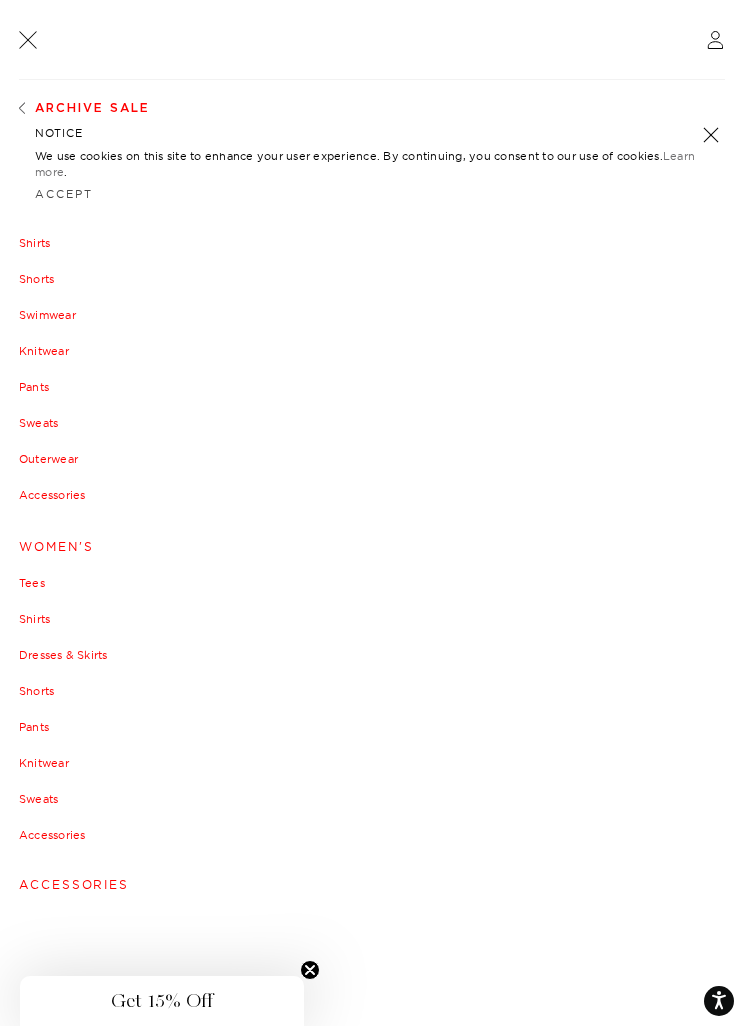 click on "Archive Sale" at bounding box center (92, 108) 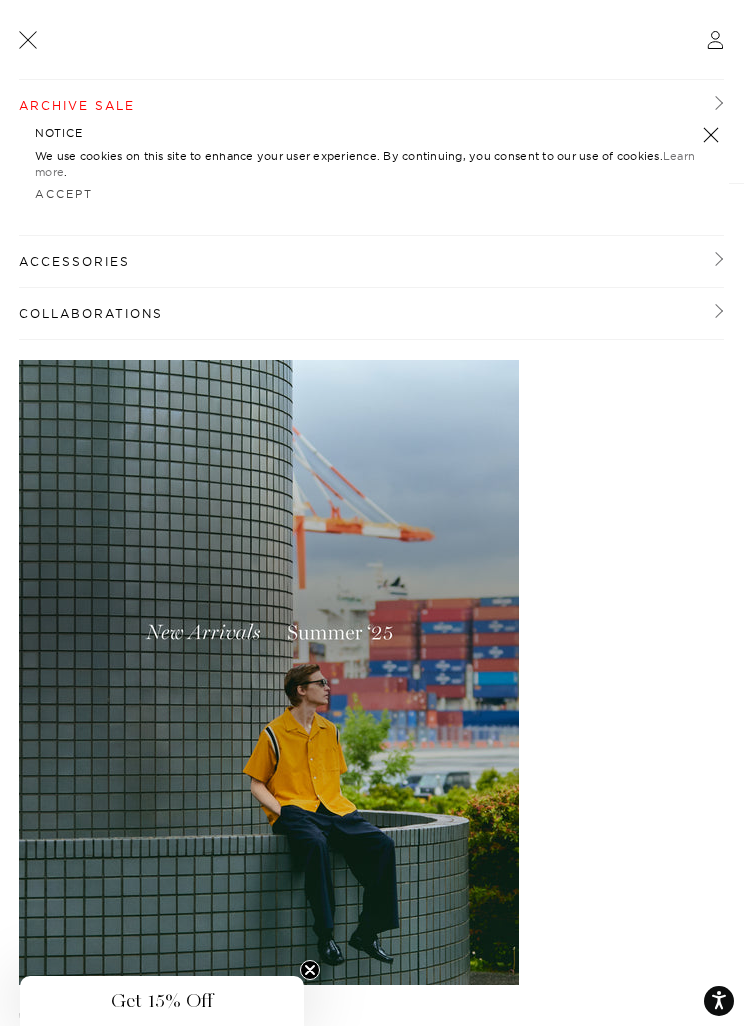 click on "Accept" at bounding box center [64, 194] 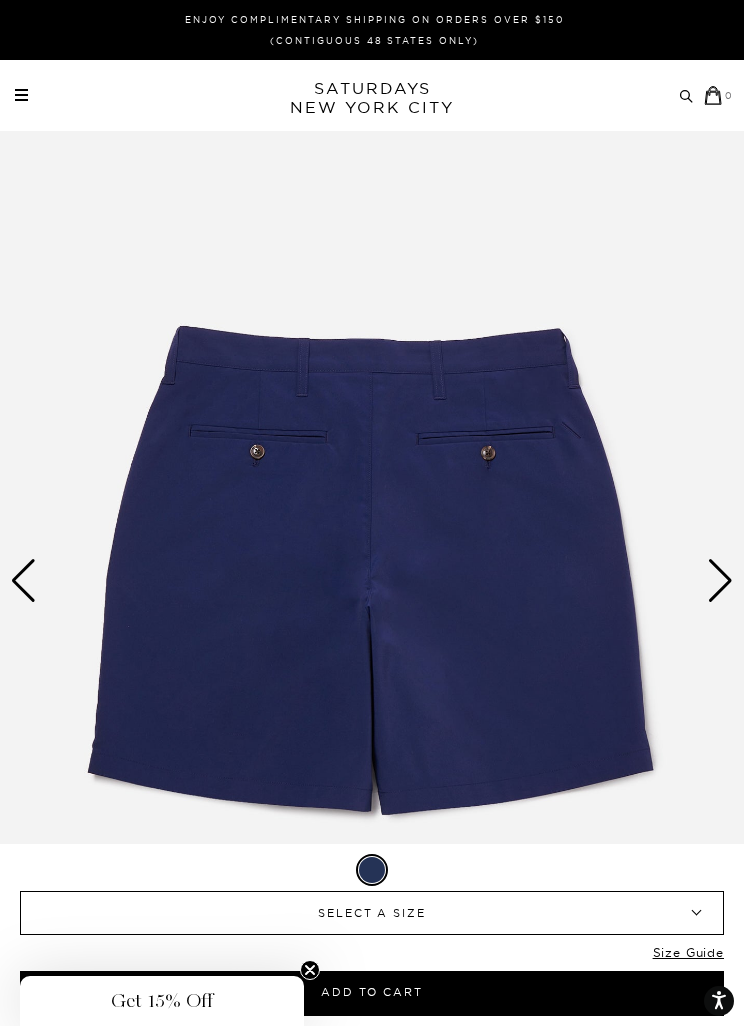 click at bounding box center [21, 95] 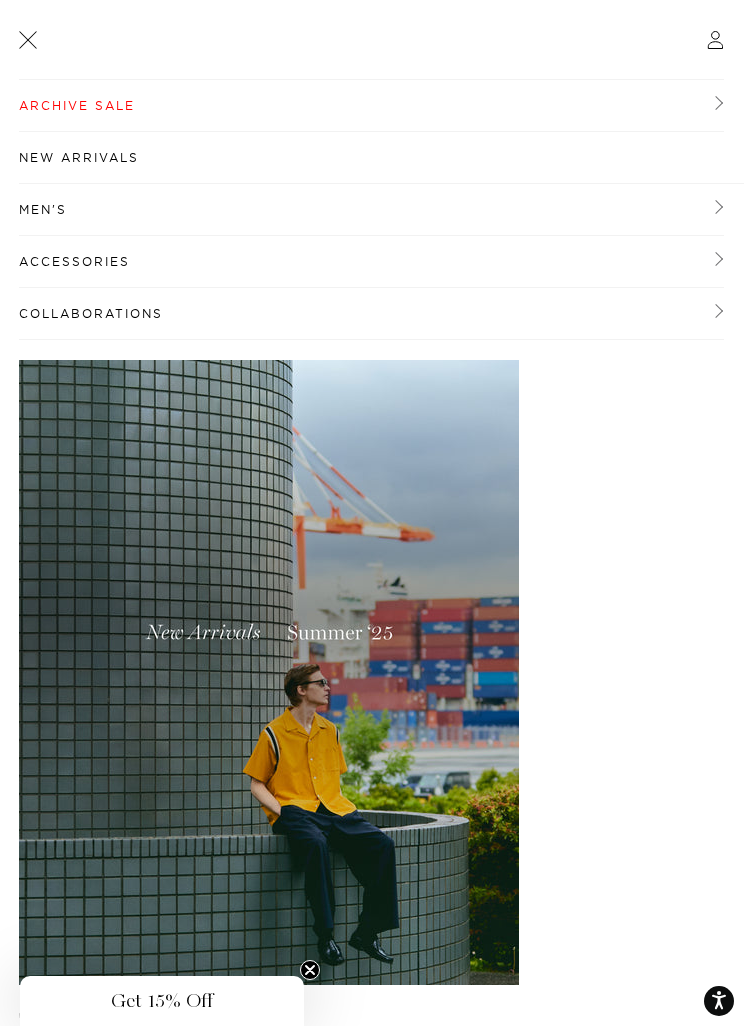 click on "Archive Sale" at bounding box center [371, 106] 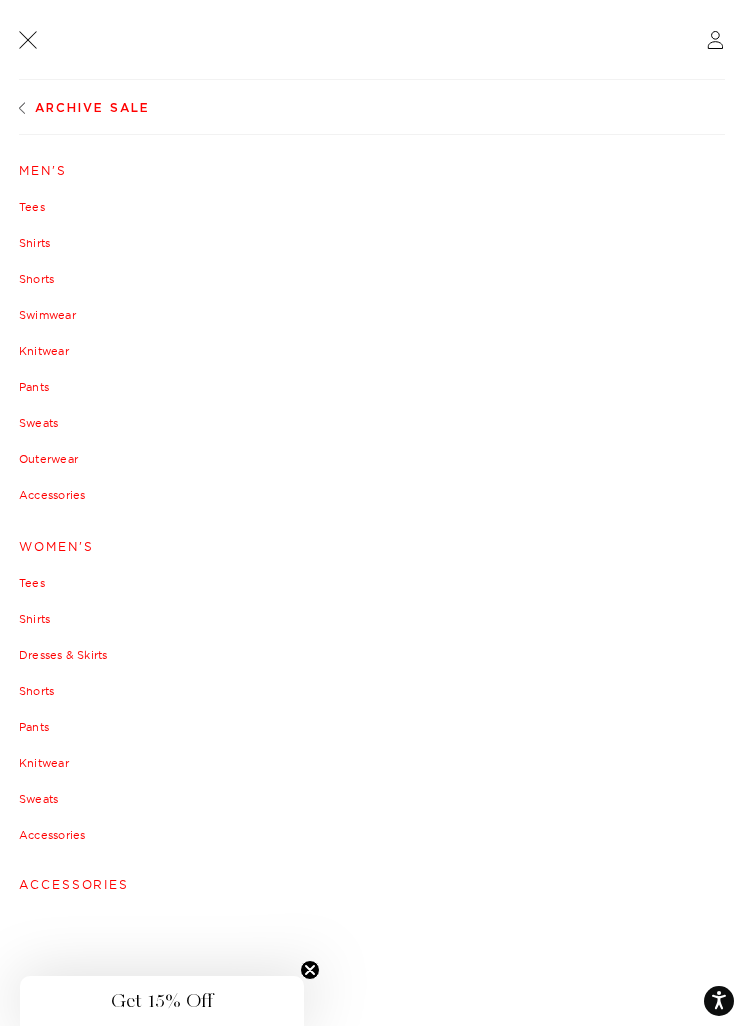 click on "Men's" at bounding box center (372, 171) 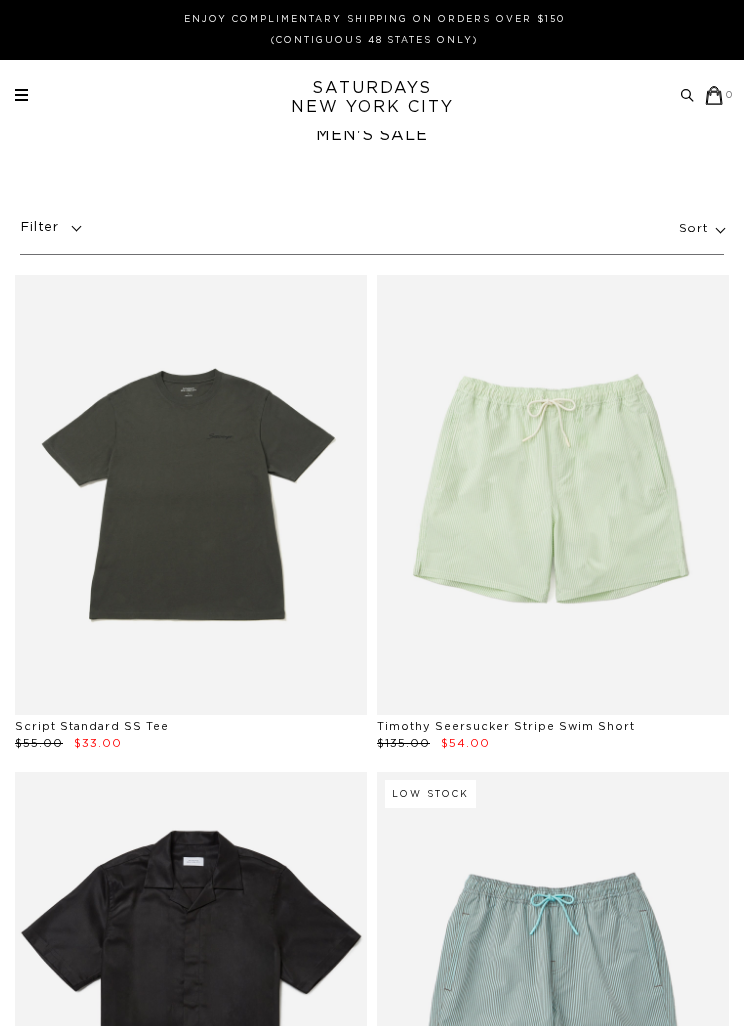 scroll, scrollTop: 0, scrollLeft: 0, axis: both 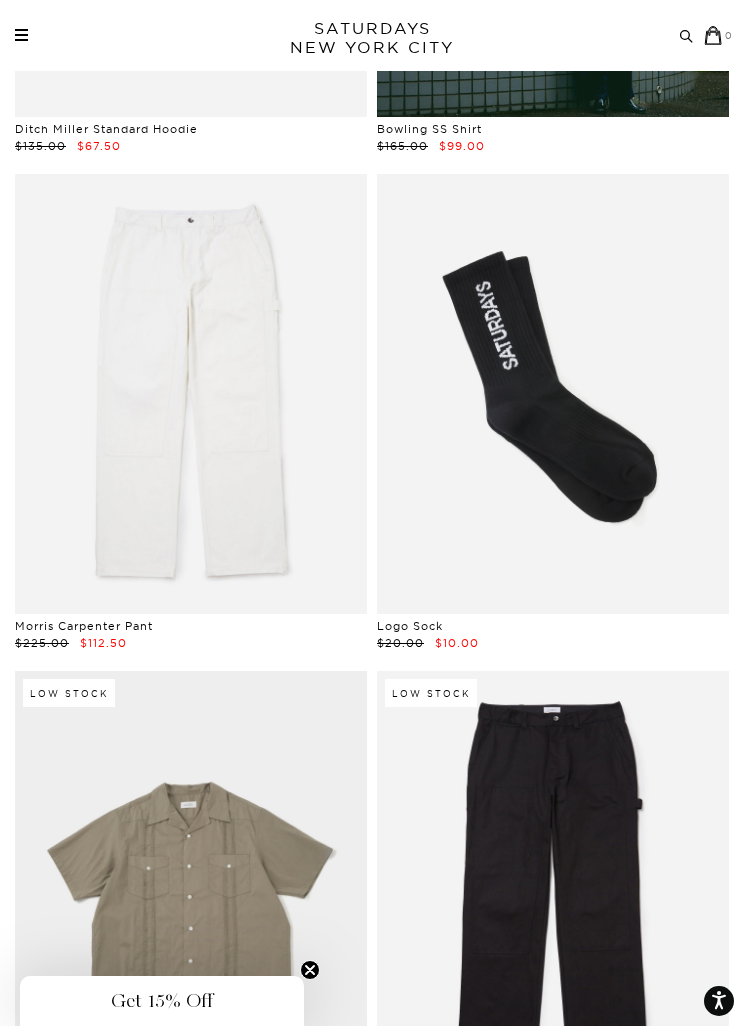 click at bounding box center [191, 394] 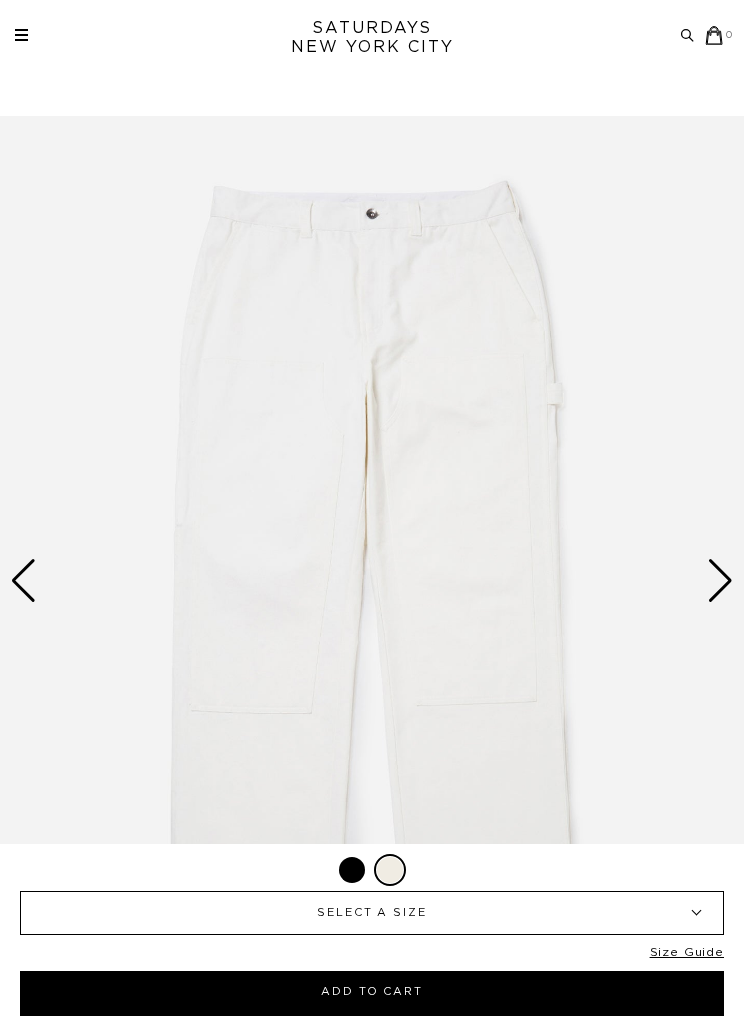 scroll, scrollTop: 278, scrollLeft: 0, axis: vertical 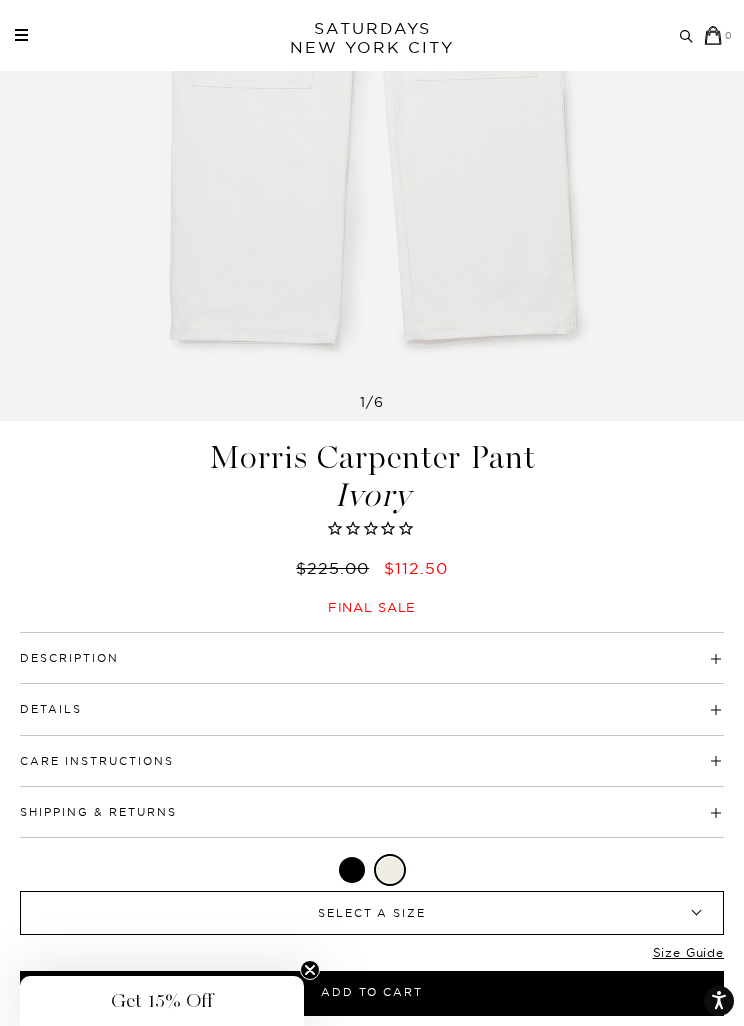 click on "Description" at bounding box center (372, 649) 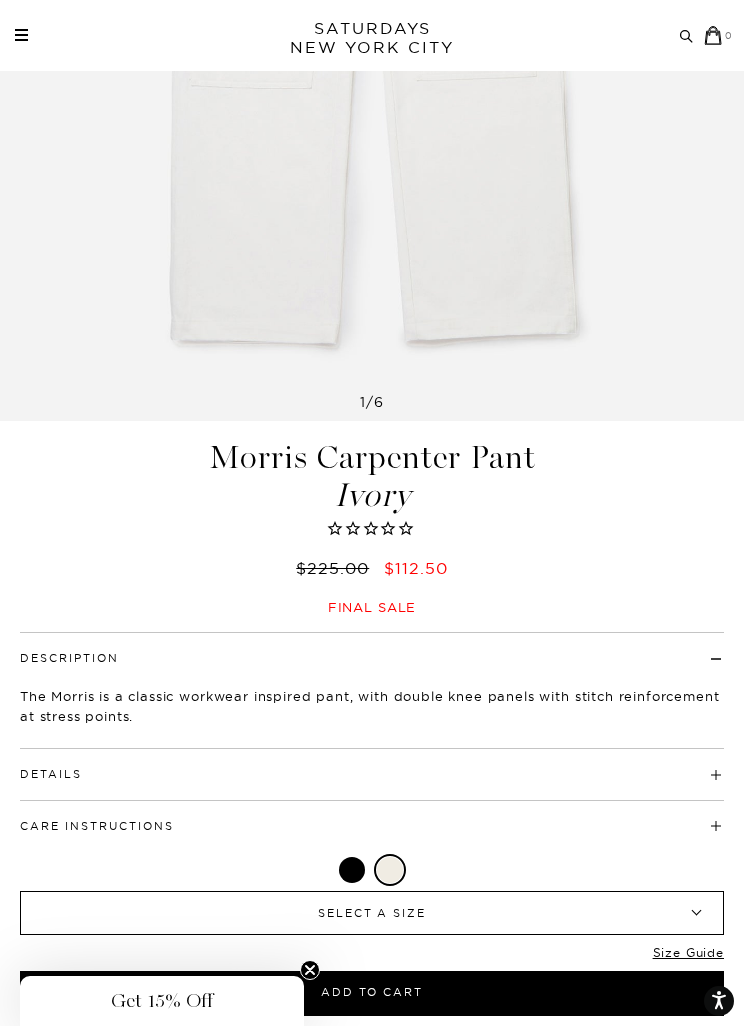 click on "Details" at bounding box center (372, 765) 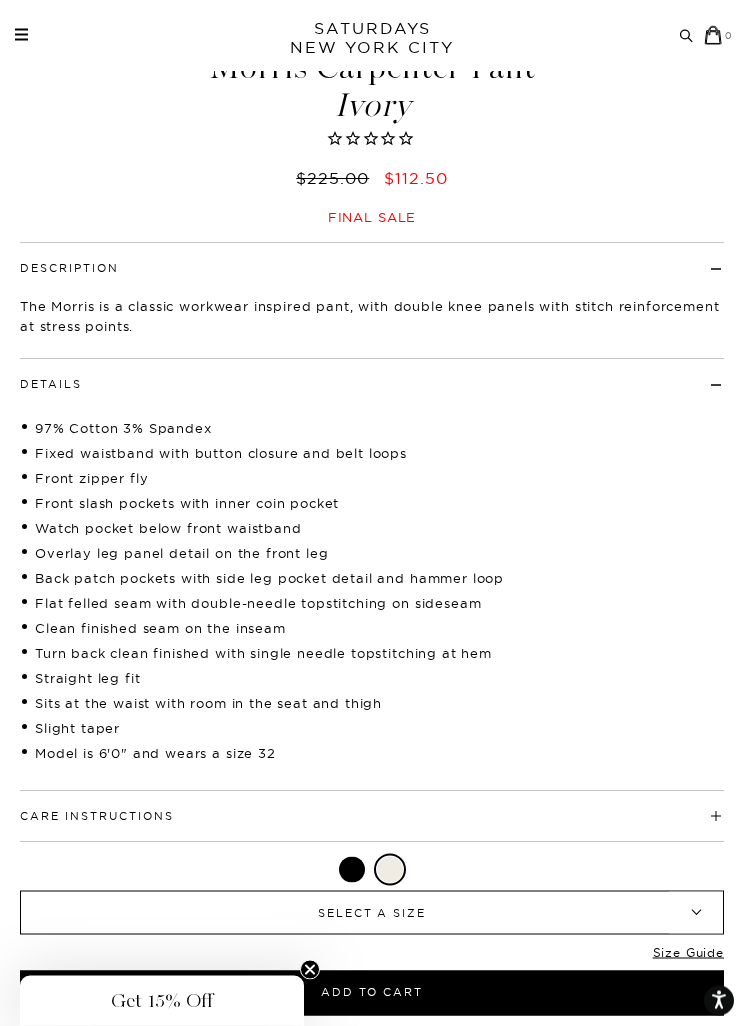 scroll, scrollTop: 1016, scrollLeft: 0, axis: vertical 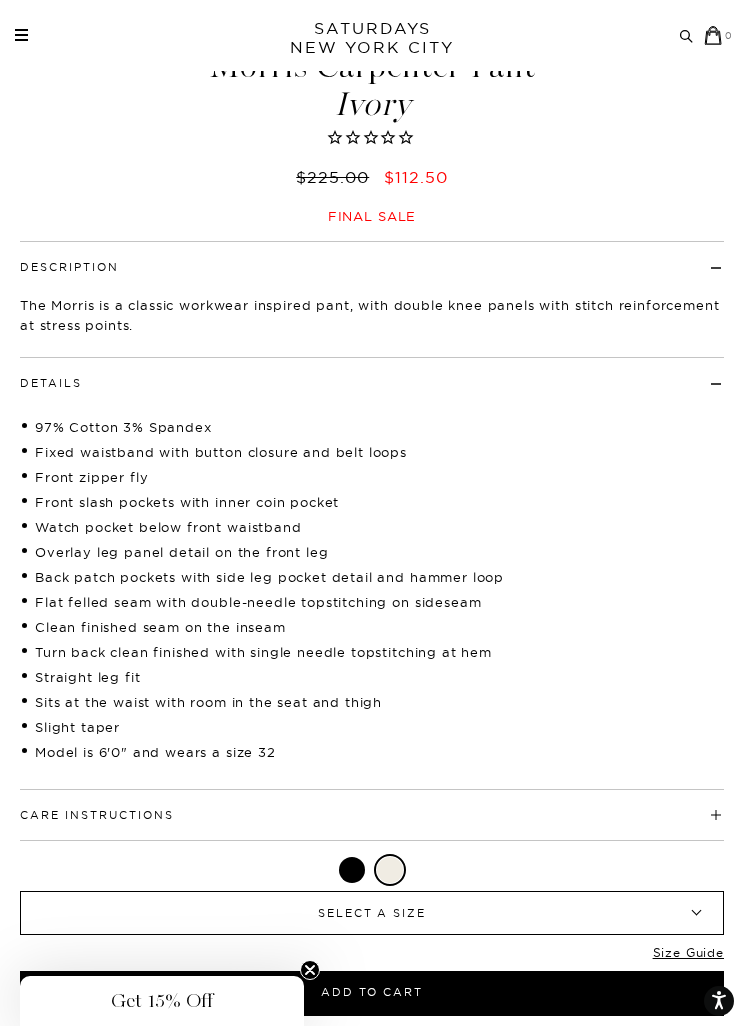 click on "Care Instructions" at bounding box center [372, 806] 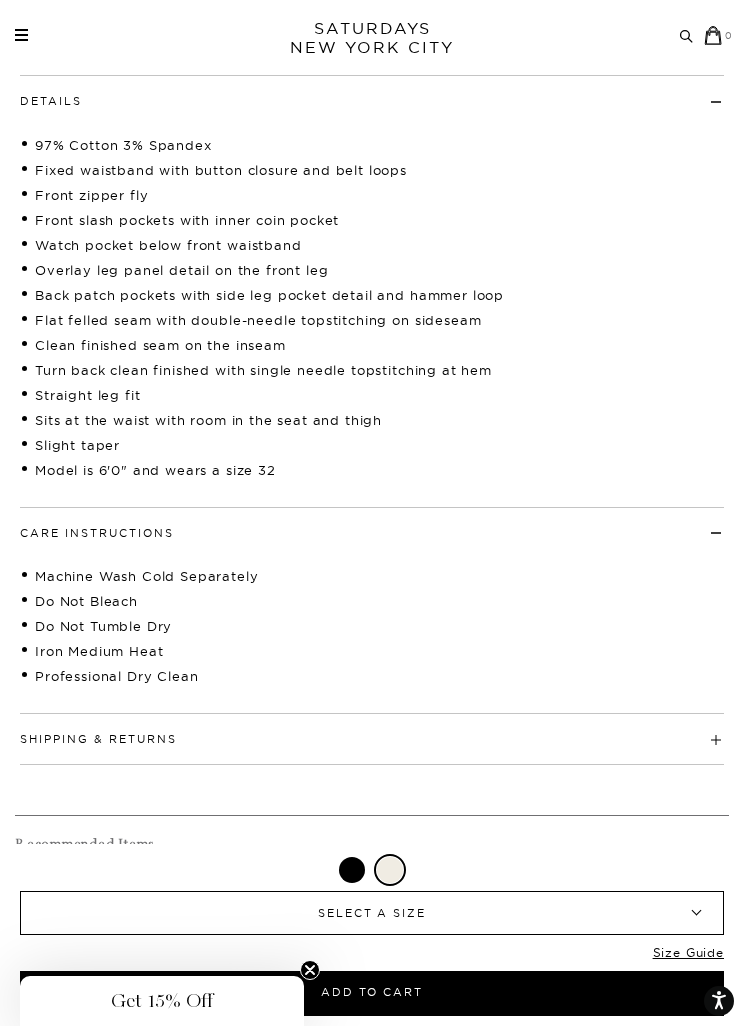 click on "Shipping & Returns" at bounding box center [372, 730] 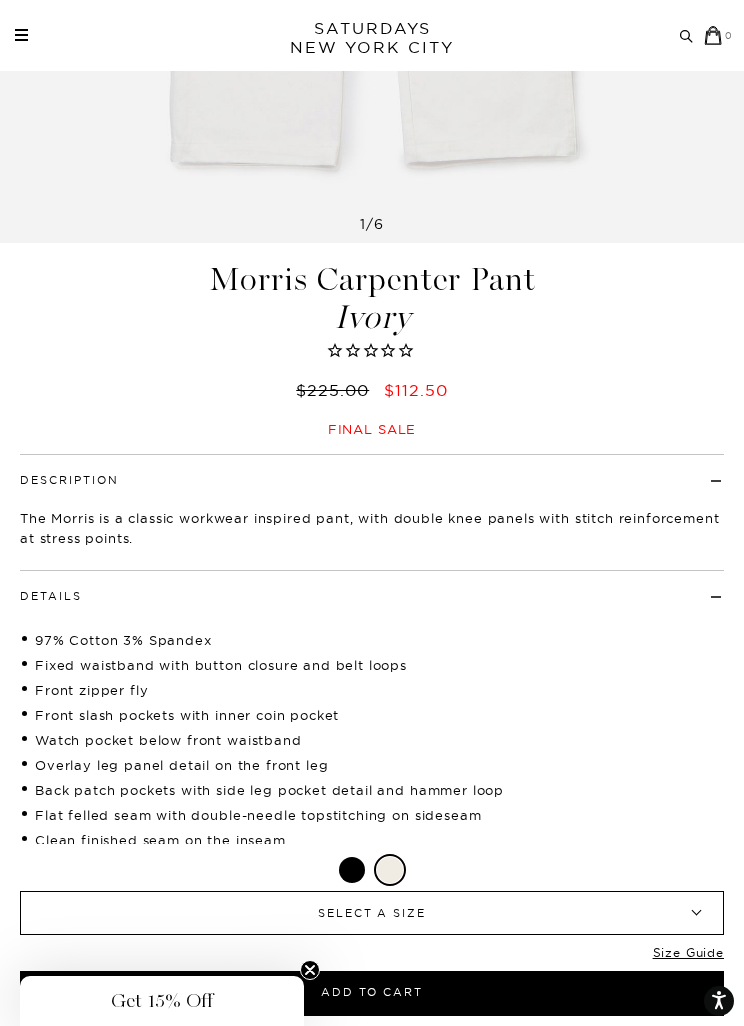 scroll, scrollTop: 828, scrollLeft: 0, axis: vertical 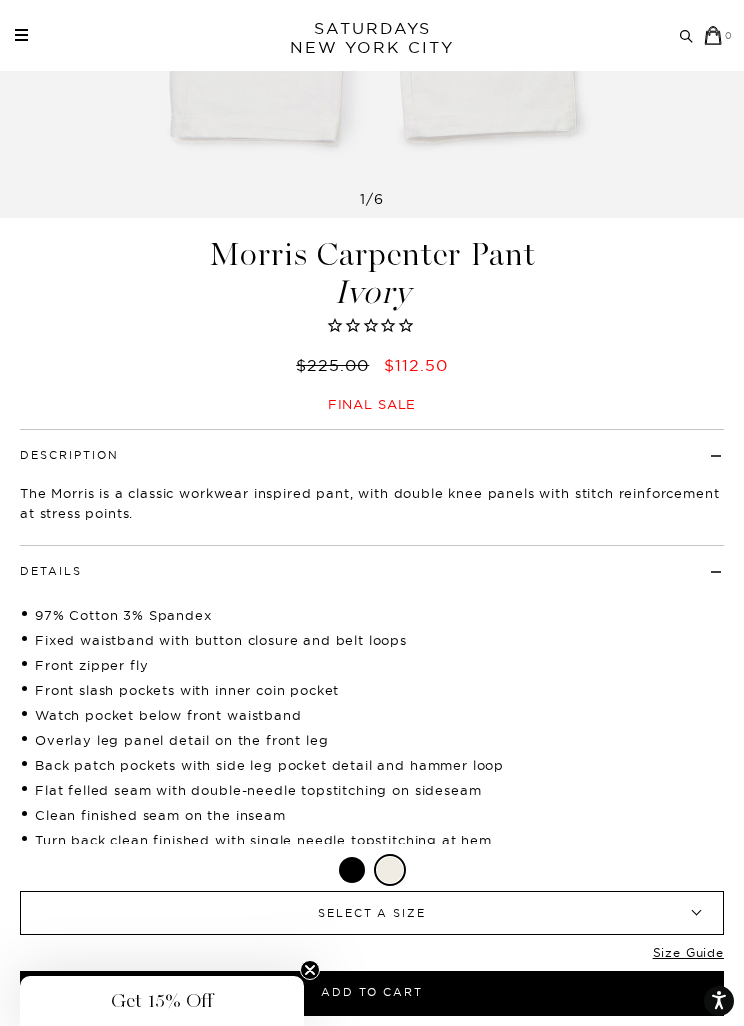 click on "SELECT A SIZE" at bounding box center [372, 913] 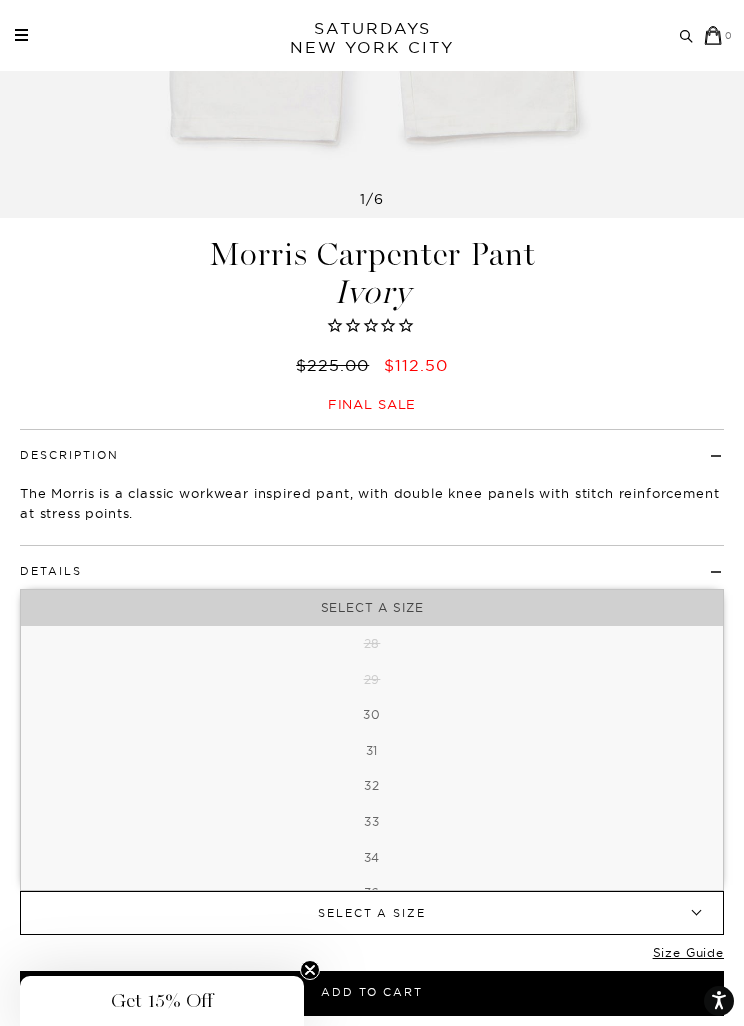 click on "Size Guide" at bounding box center (688, 958) 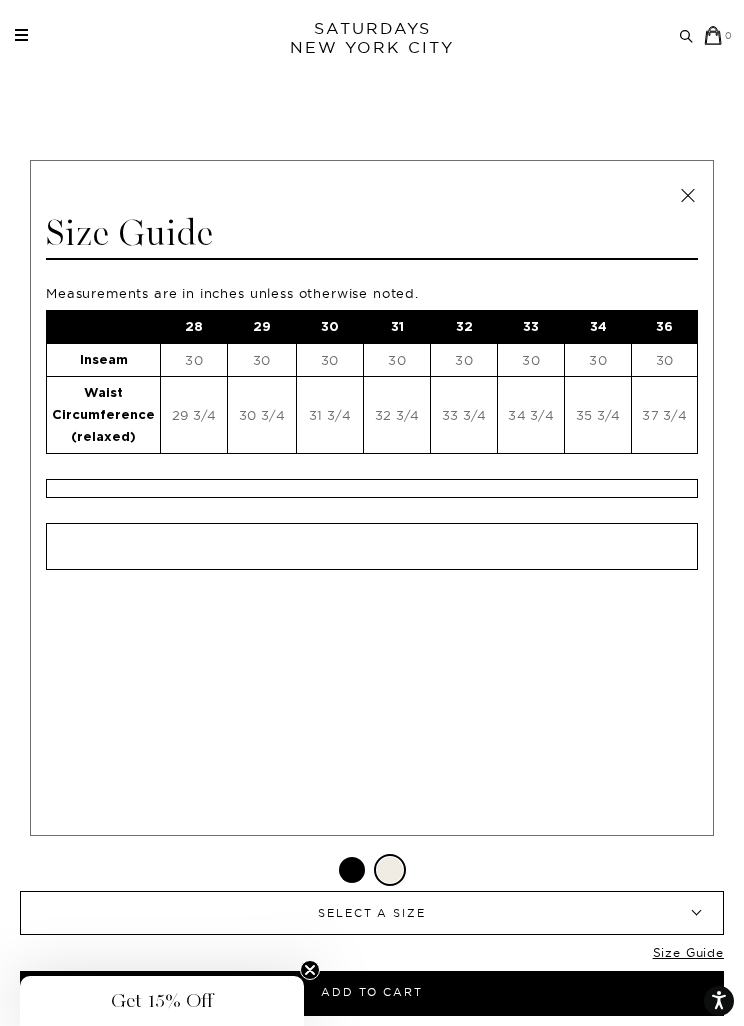 click at bounding box center [688, 196] 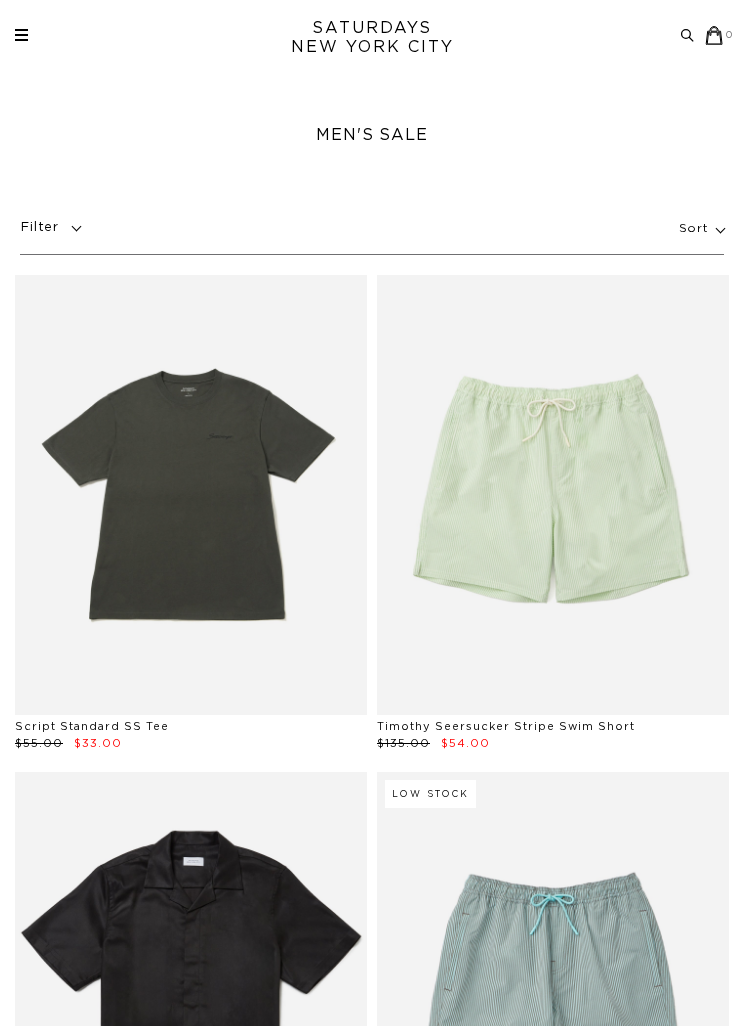 scroll, scrollTop: 220, scrollLeft: 0, axis: vertical 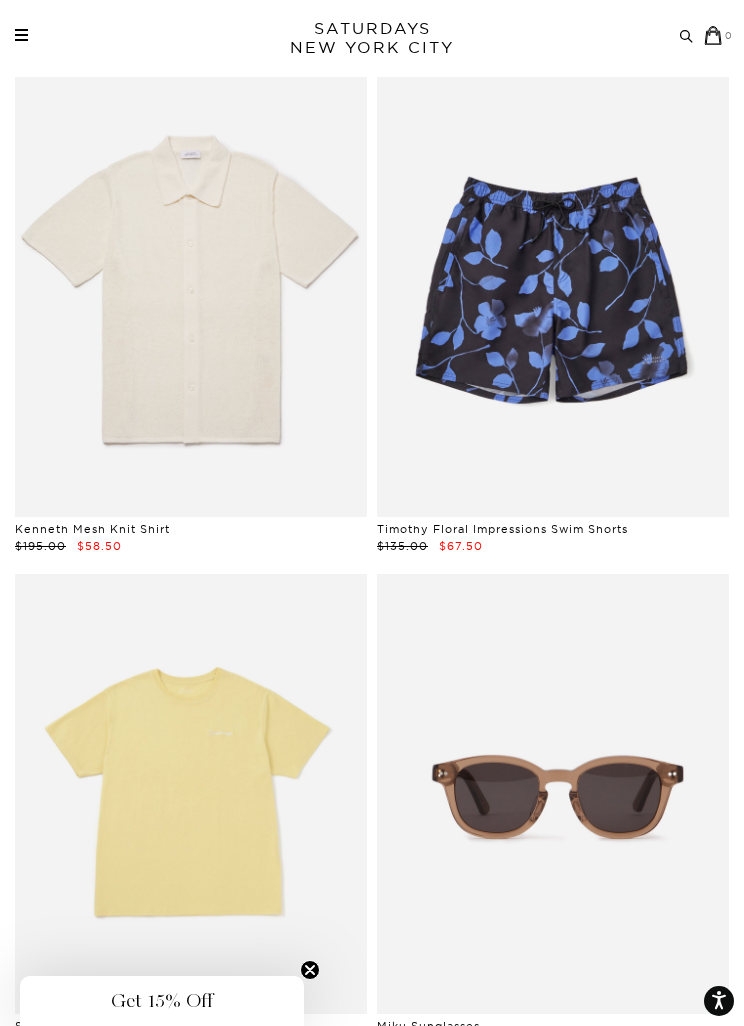 click at bounding box center [191, 297] 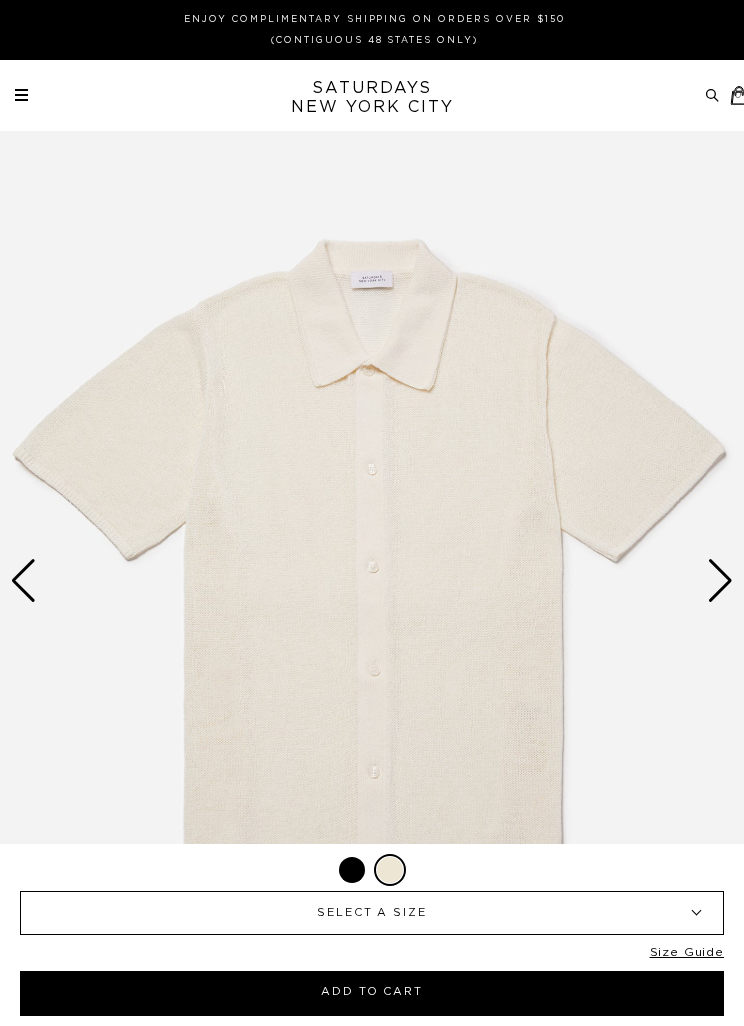 scroll, scrollTop: 0, scrollLeft: 0, axis: both 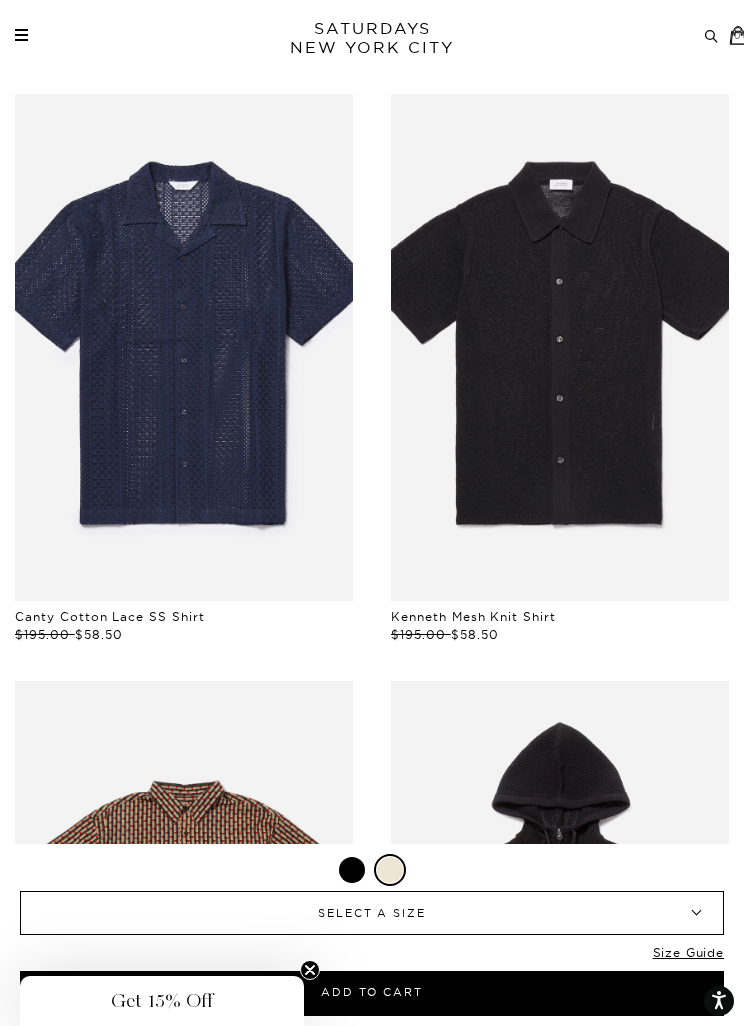 click at bounding box center (352, 870) 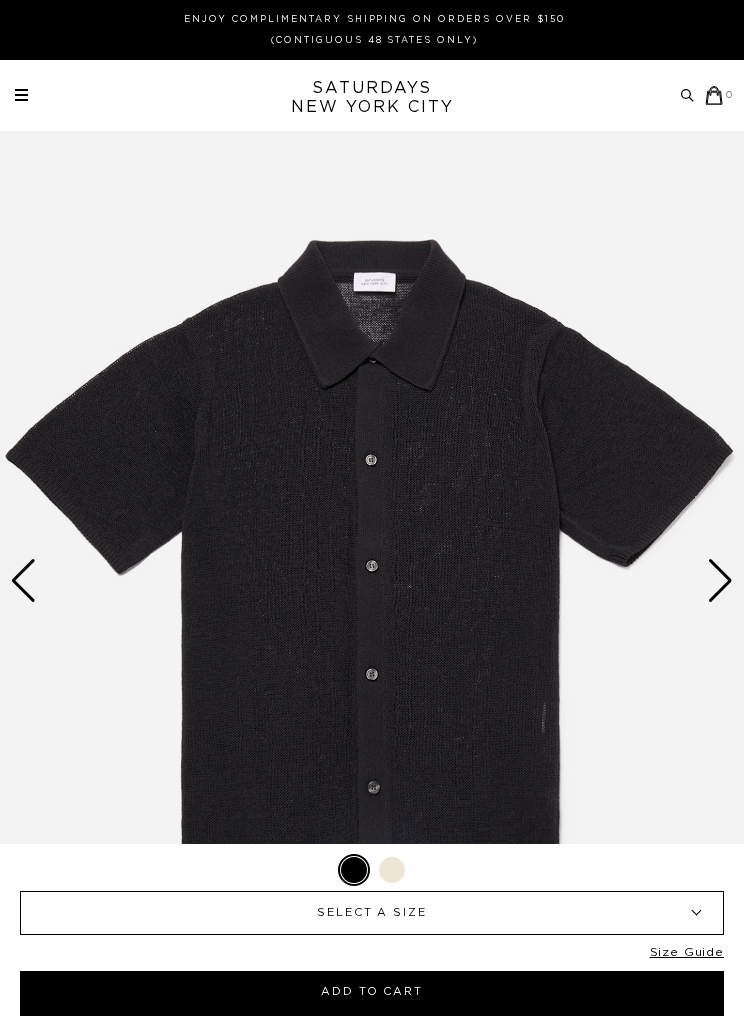 scroll, scrollTop: 0, scrollLeft: 0, axis: both 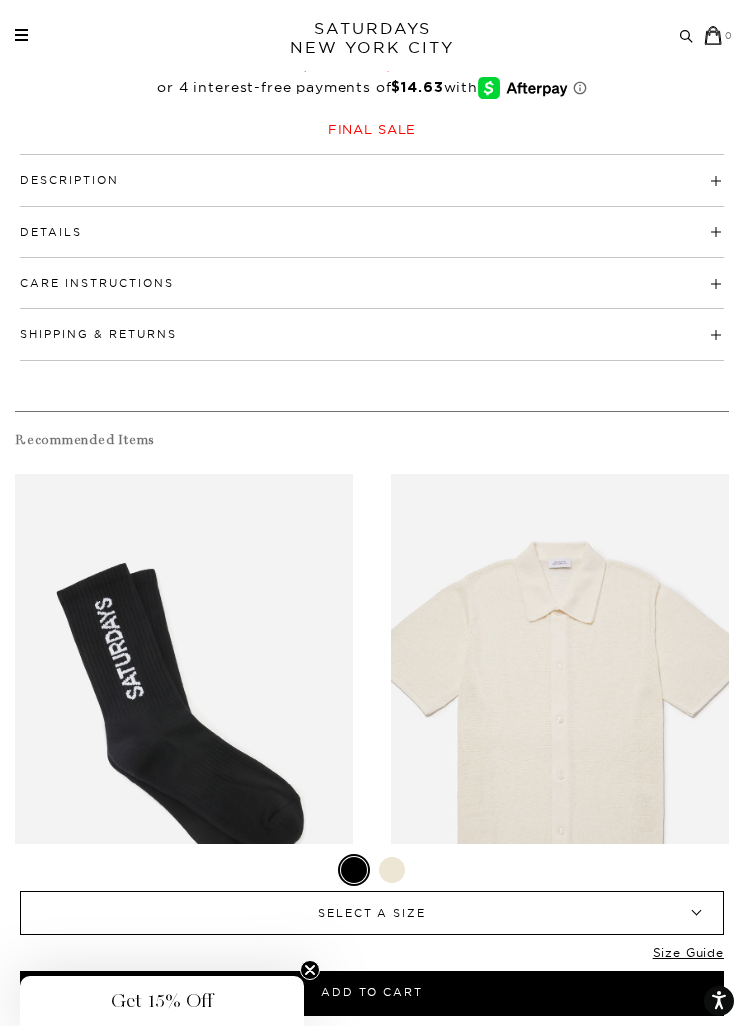 click on "SELECT A SIZE" at bounding box center [372, 913] 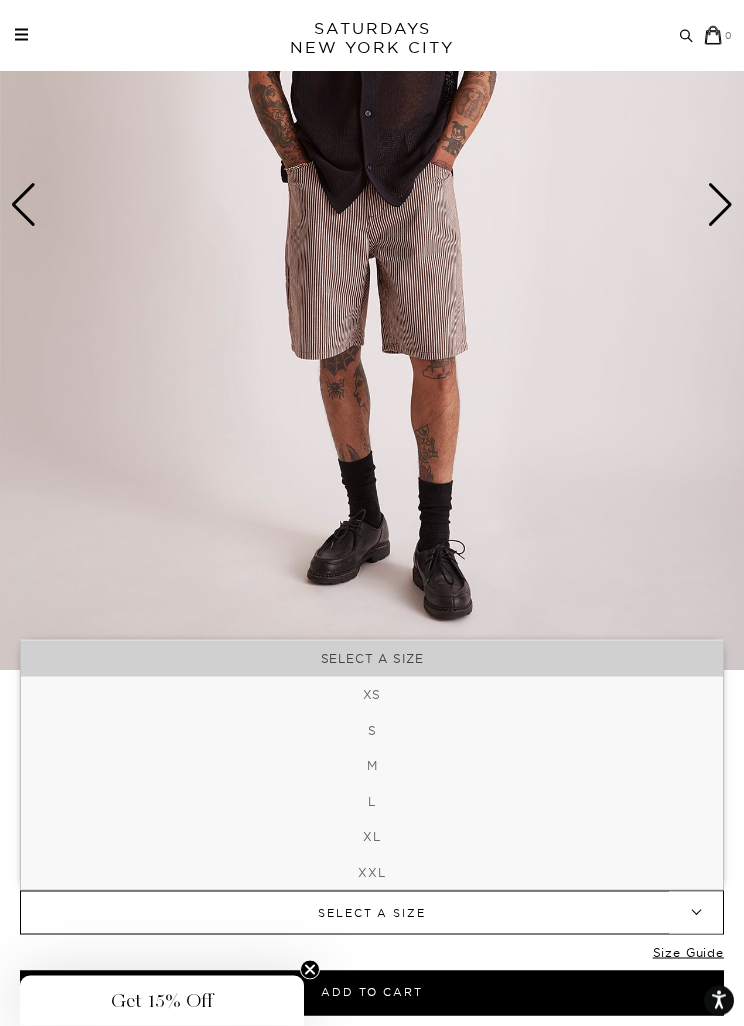 scroll, scrollTop: 376, scrollLeft: 0, axis: vertical 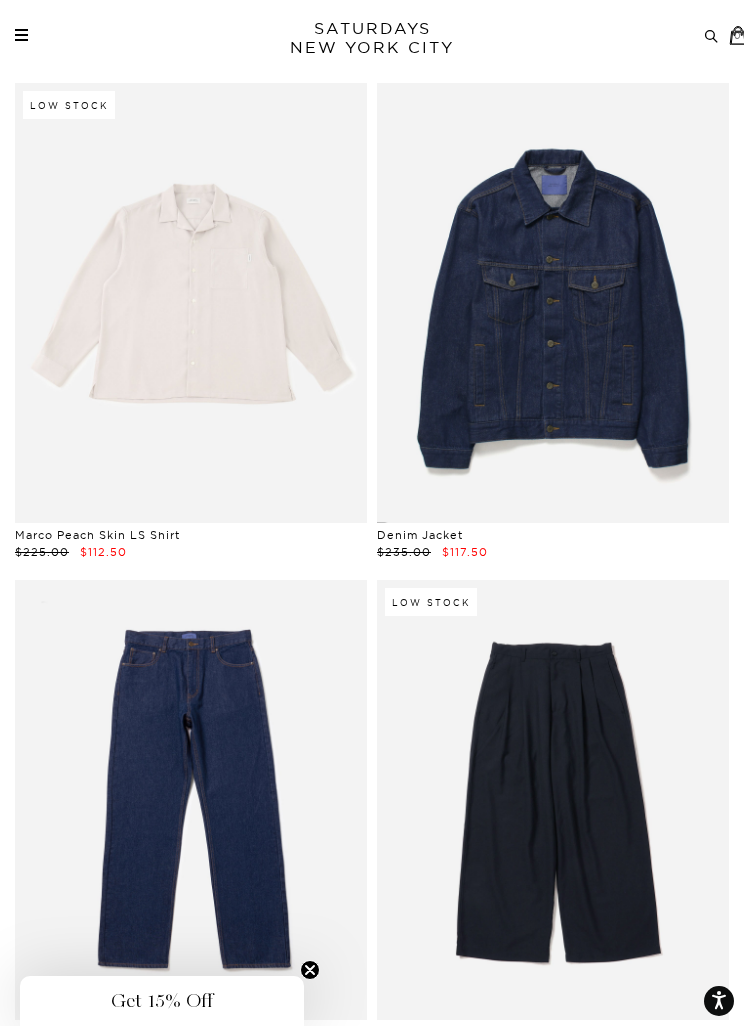 click at bounding box center (191, 800) 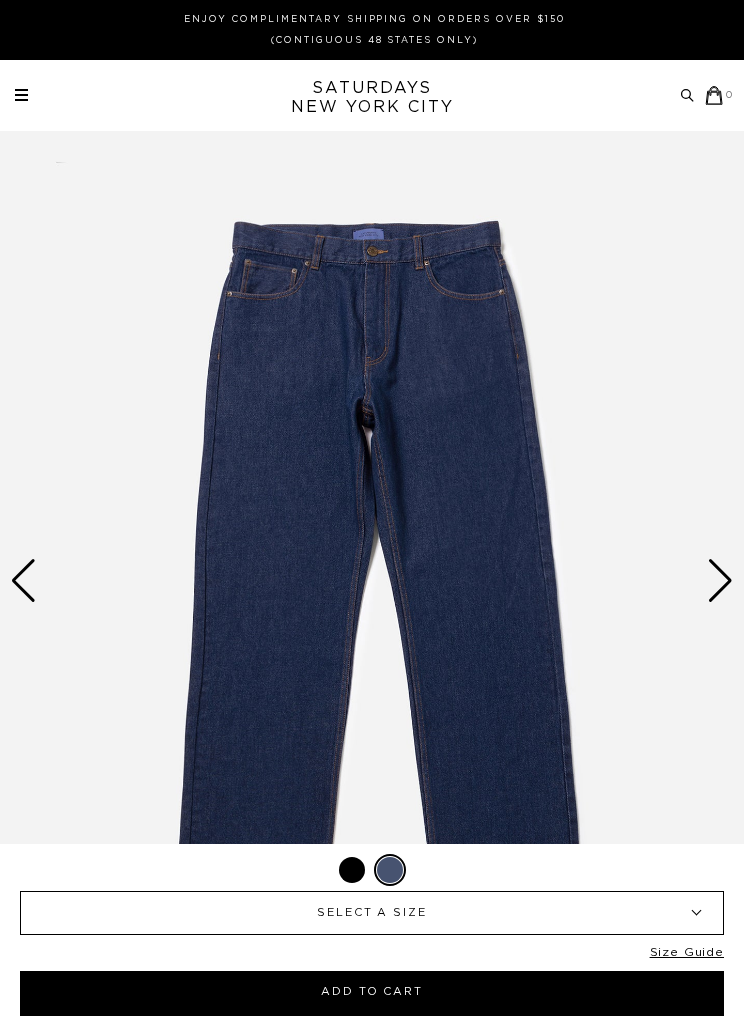 scroll, scrollTop: 0, scrollLeft: 0, axis: both 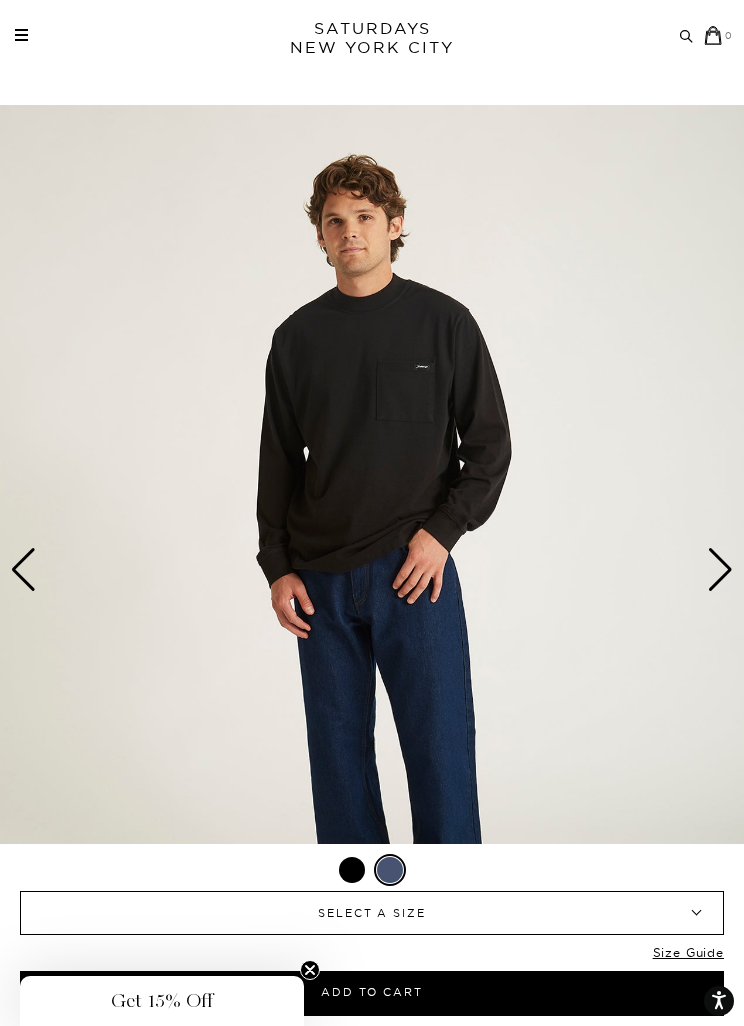 click on "Size Guide" at bounding box center (688, 958) 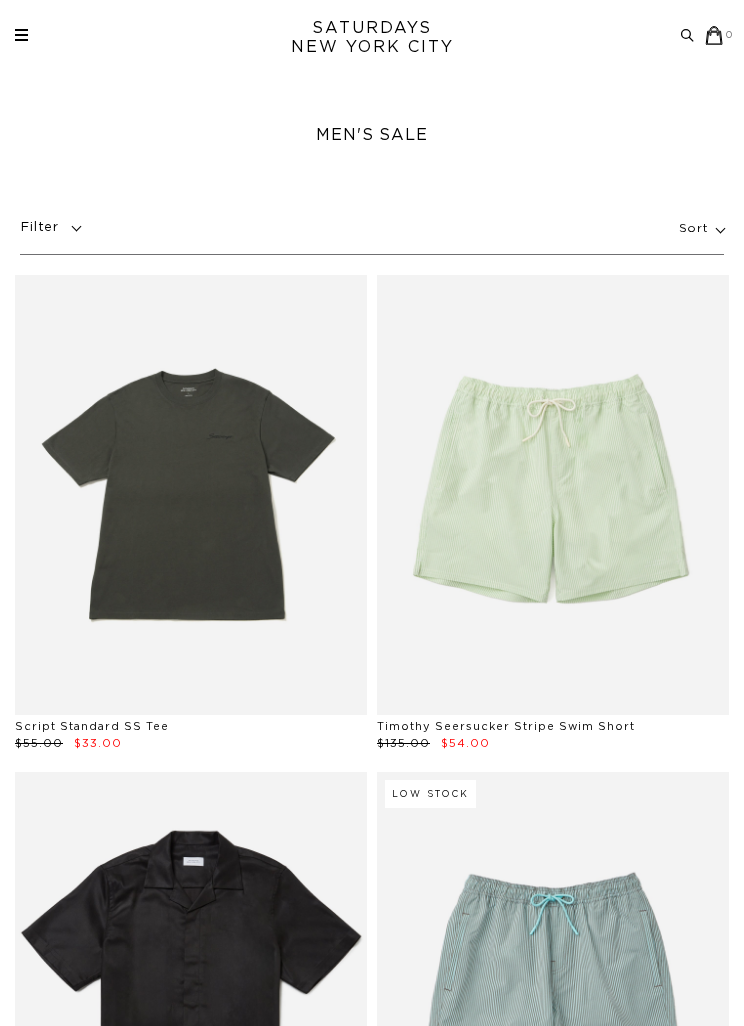 scroll, scrollTop: 187, scrollLeft: 0, axis: vertical 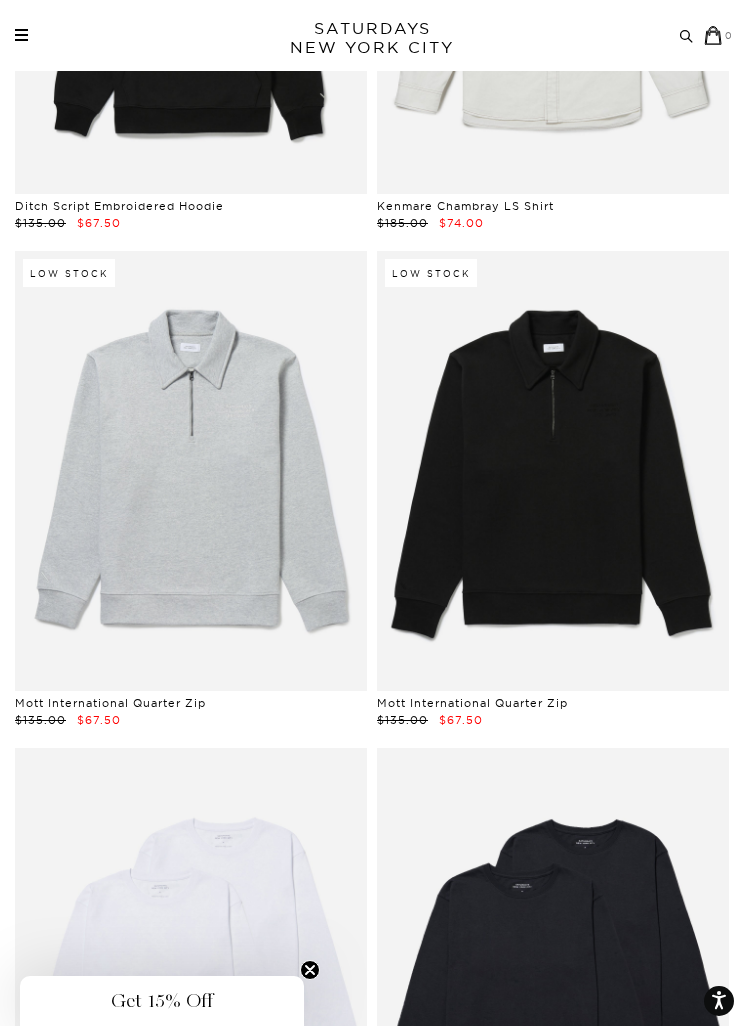 click at bounding box center [553, 471] 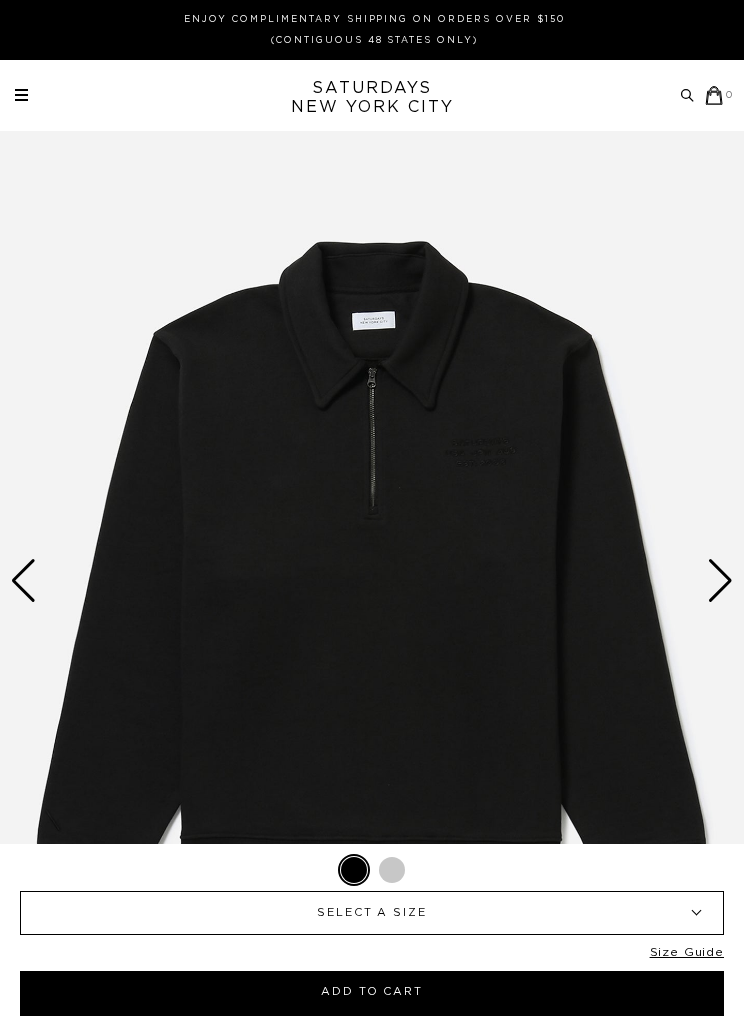 scroll, scrollTop: 0, scrollLeft: 0, axis: both 